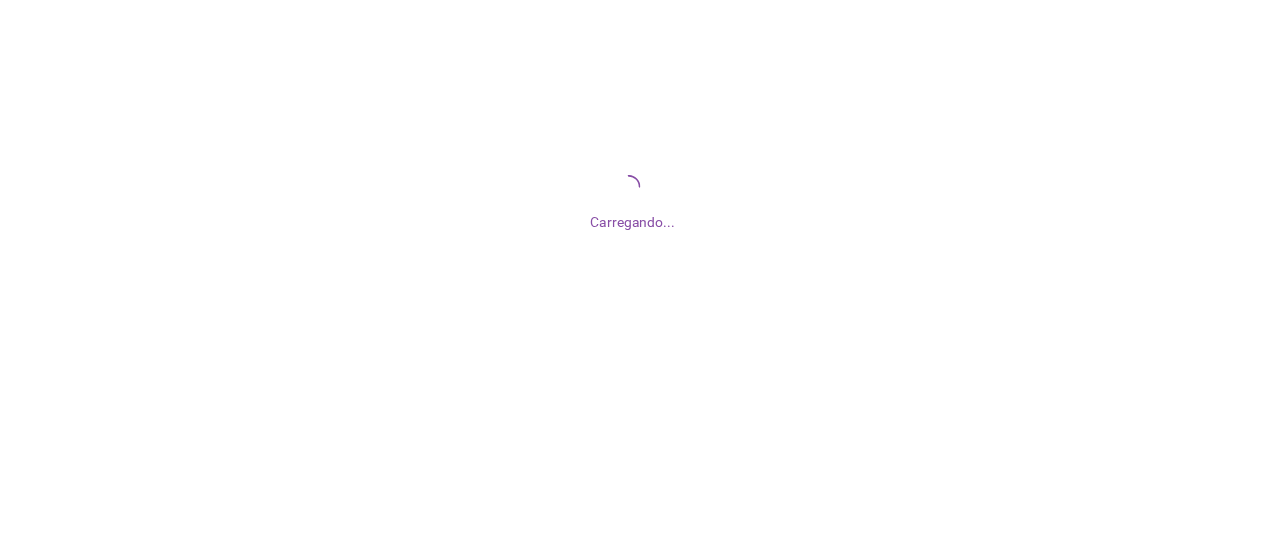 scroll, scrollTop: 0, scrollLeft: 0, axis: both 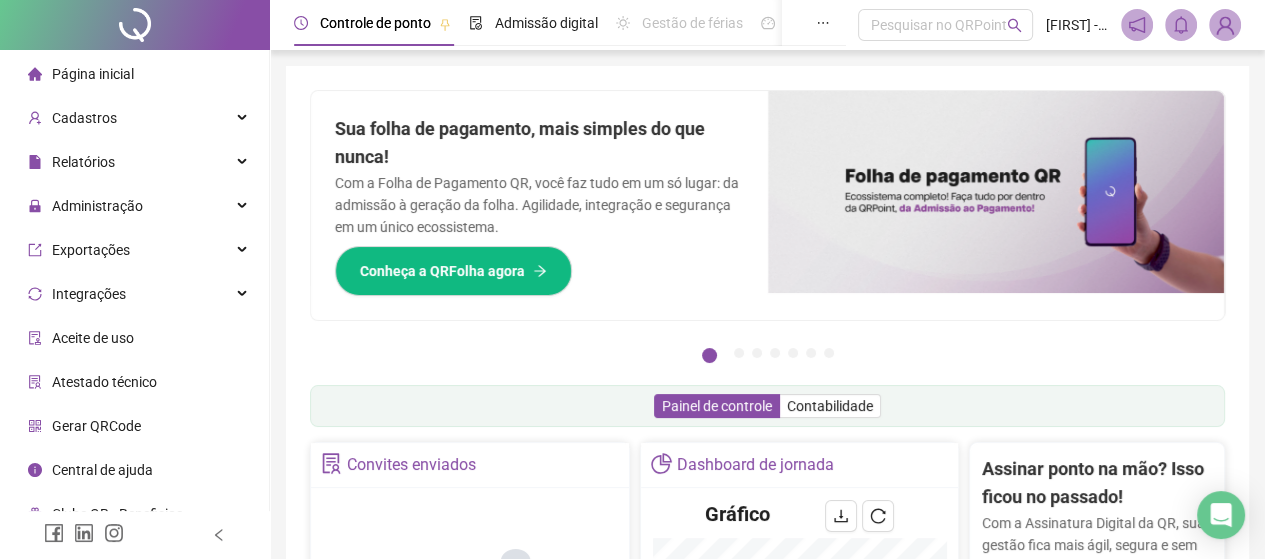 click on "[FIRST] - Padaria Costa Norte" at bounding box center [1077, 25] 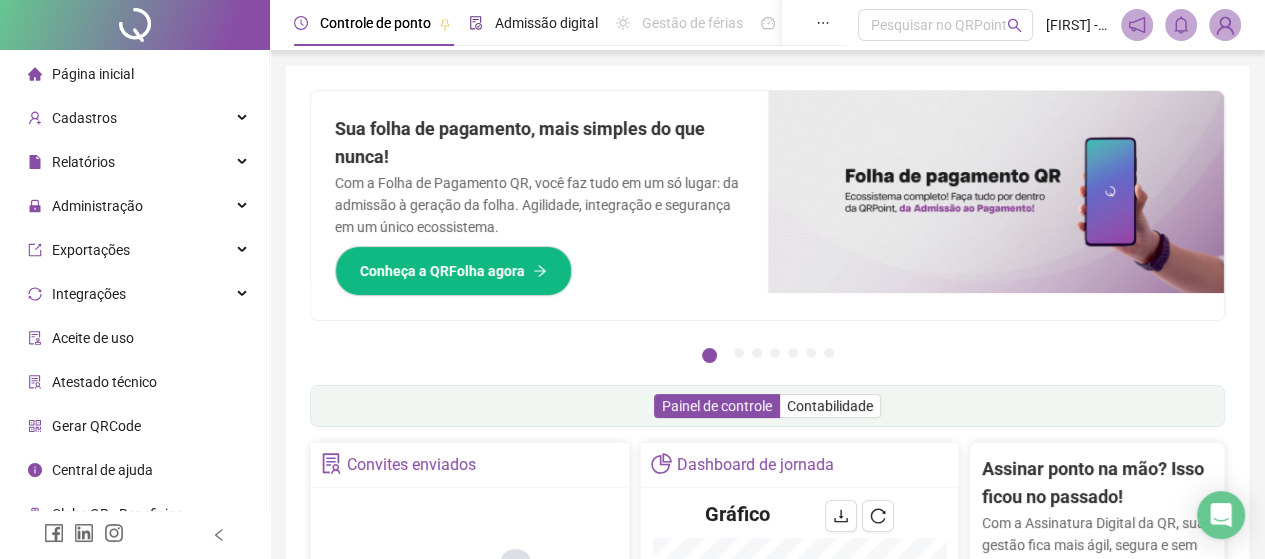 click on "Admissão digital" at bounding box center (546, 23) 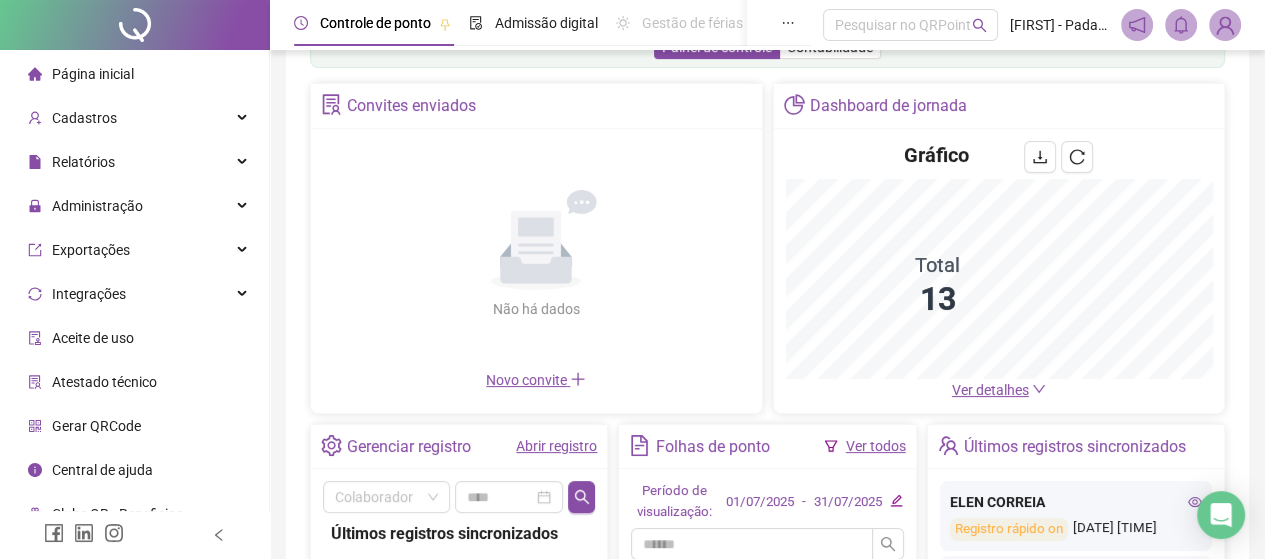 scroll, scrollTop: 100, scrollLeft: 0, axis: vertical 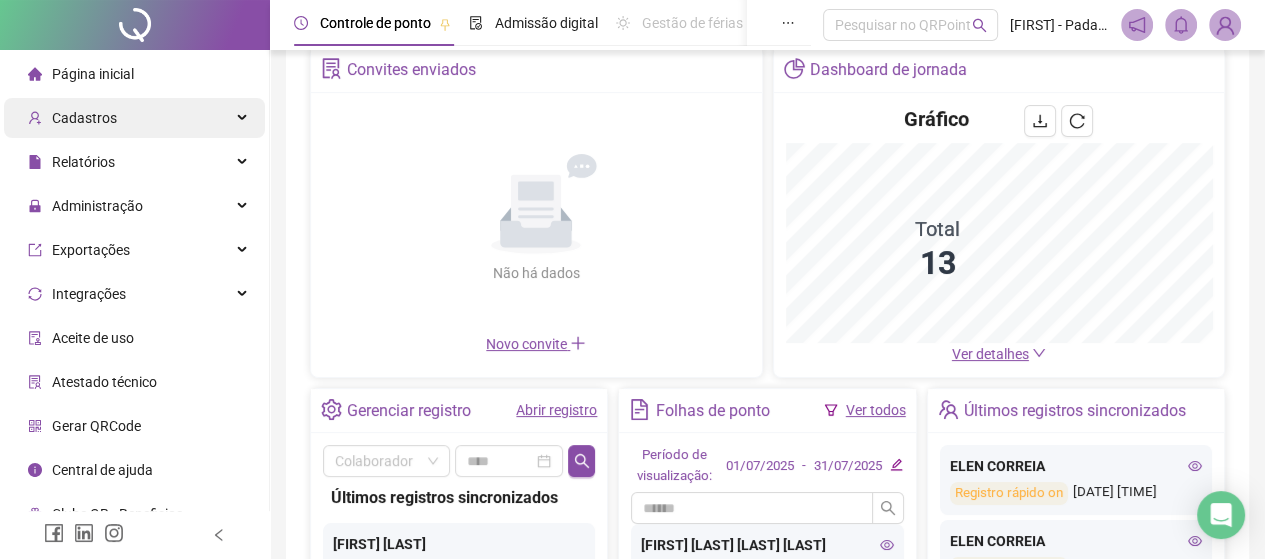 click on "Cadastros" at bounding box center [134, 118] 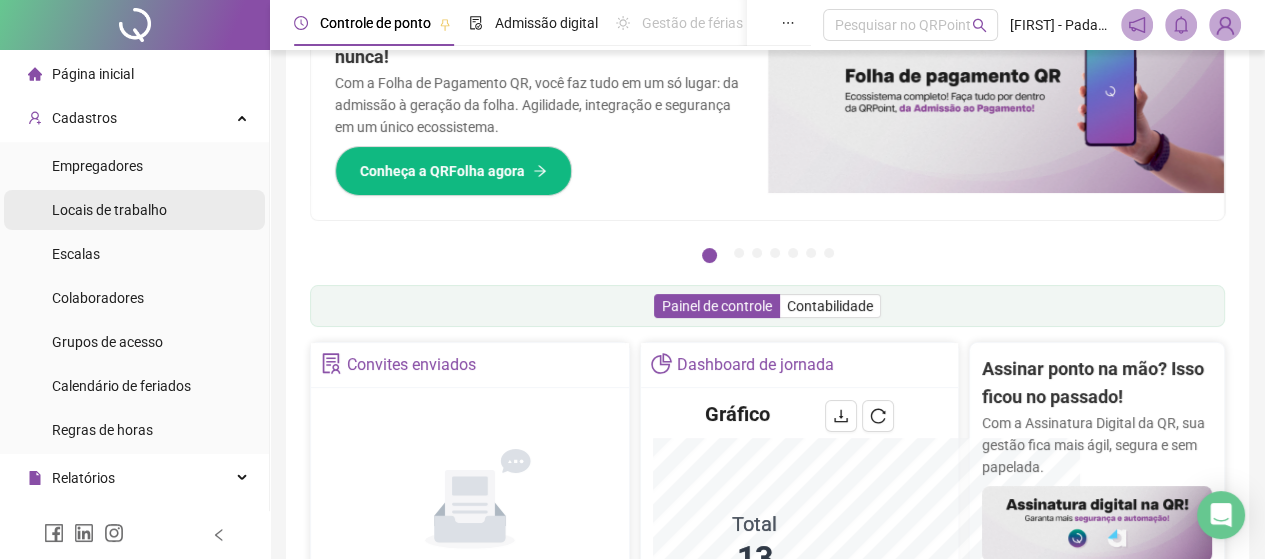 scroll, scrollTop: 394, scrollLeft: 0, axis: vertical 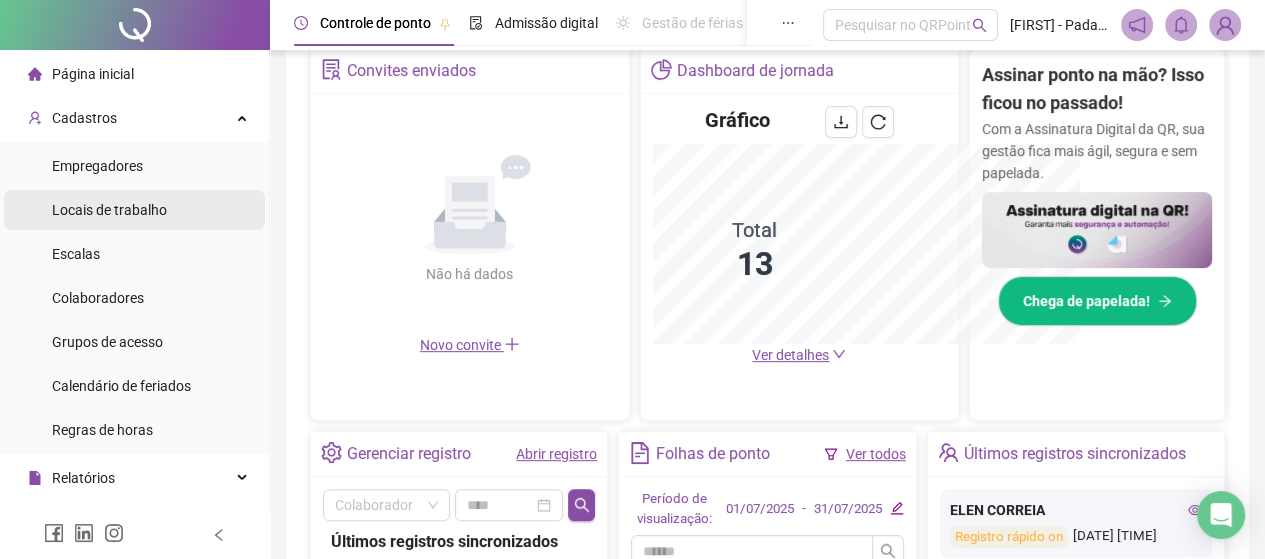 click on "Locais de trabalho" at bounding box center [109, 210] 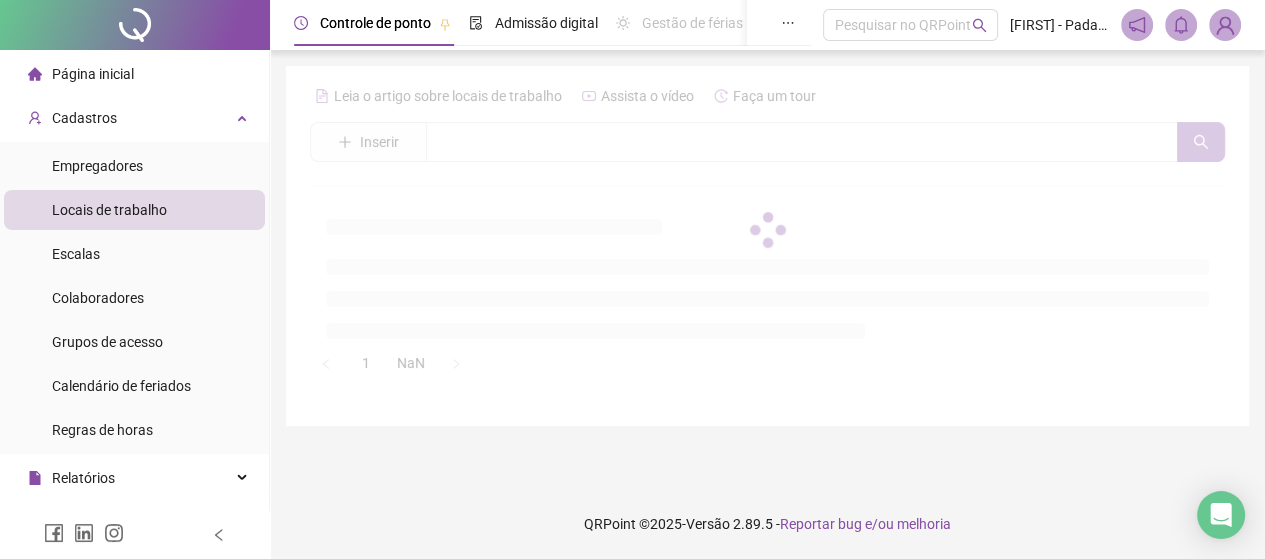scroll, scrollTop: 0, scrollLeft: 0, axis: both 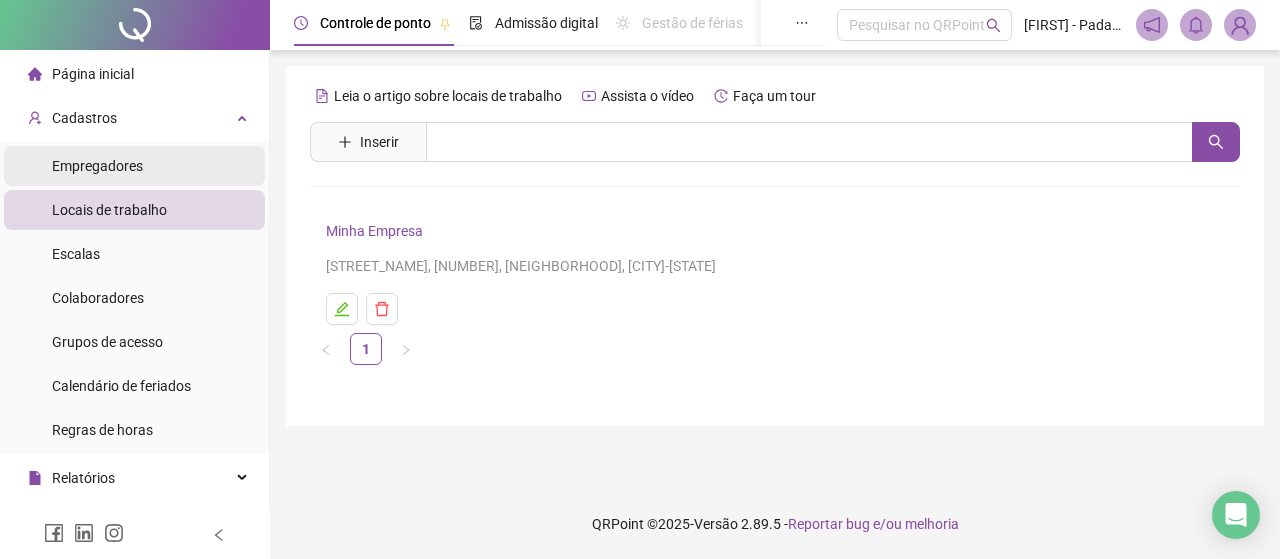 click on "Empregadores" at bounding box center (97, 166) 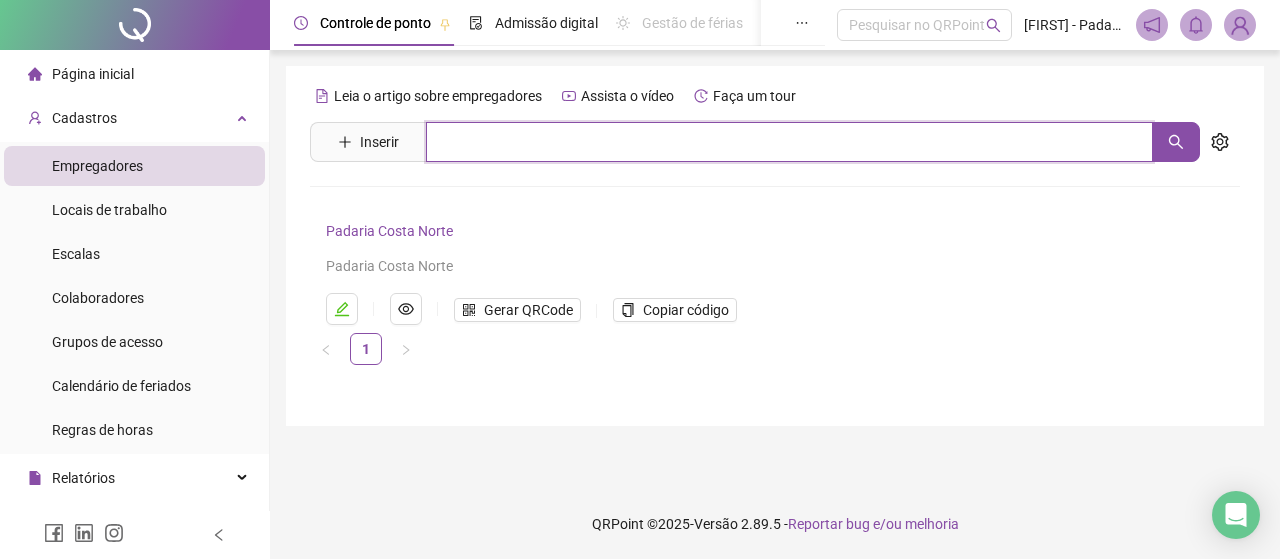 click at bounding box center [789, 142] 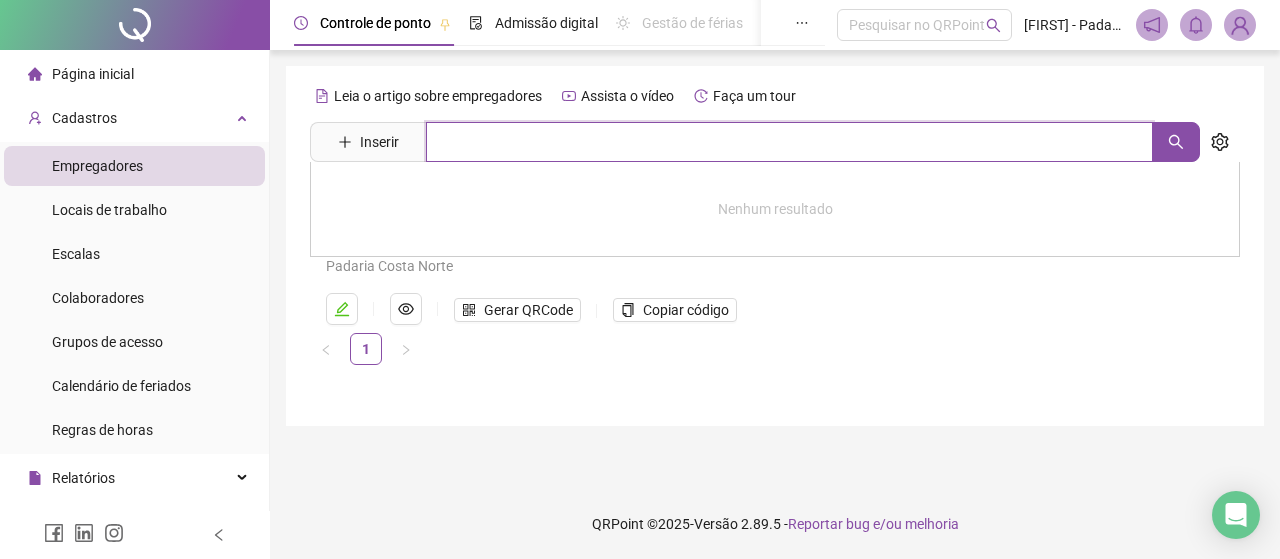 click at bounding box center [789, 142] 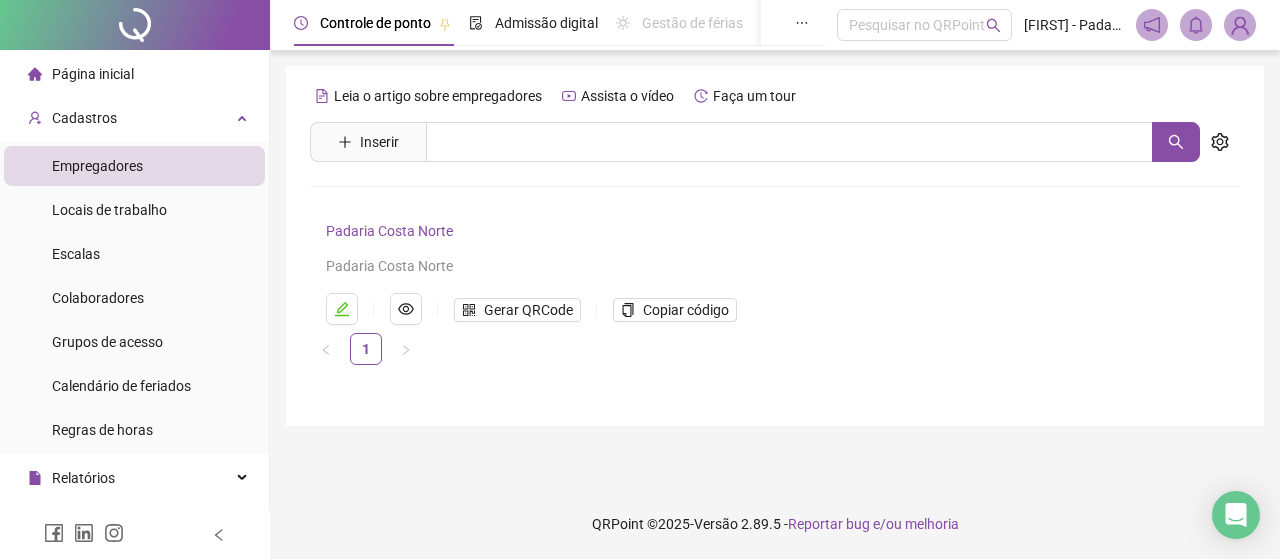 click on "Leia o artigo sobre empregadores Assista o vídeo Faça um tour Inserir Nenhum resultado Padaria Costa Norte   Padaria Costa Norte Gerar QRCode Copiar código 1" at bounding box center [775, 246] 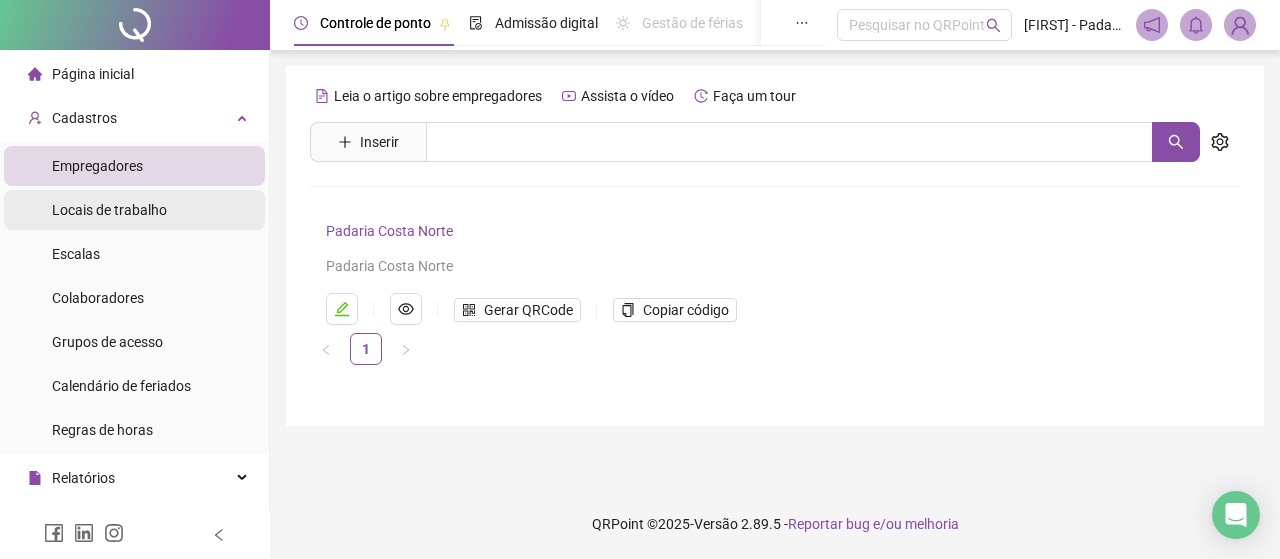 click on "Locais de trabalho" at bounding box center (109, 210) 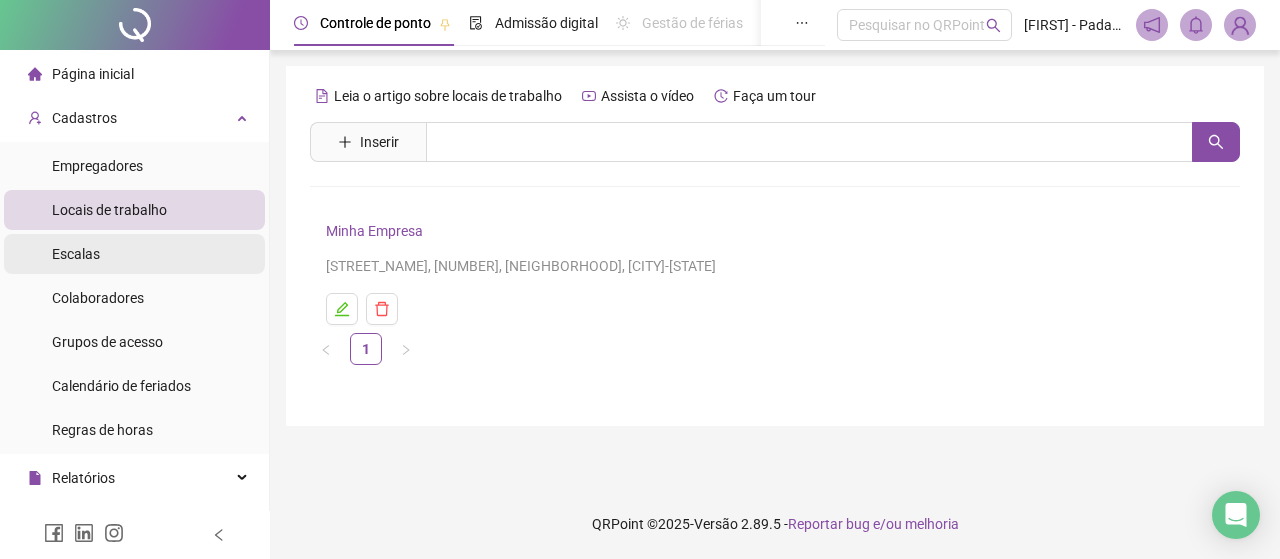 click on "Escalas" at bounding box center [134, 254] 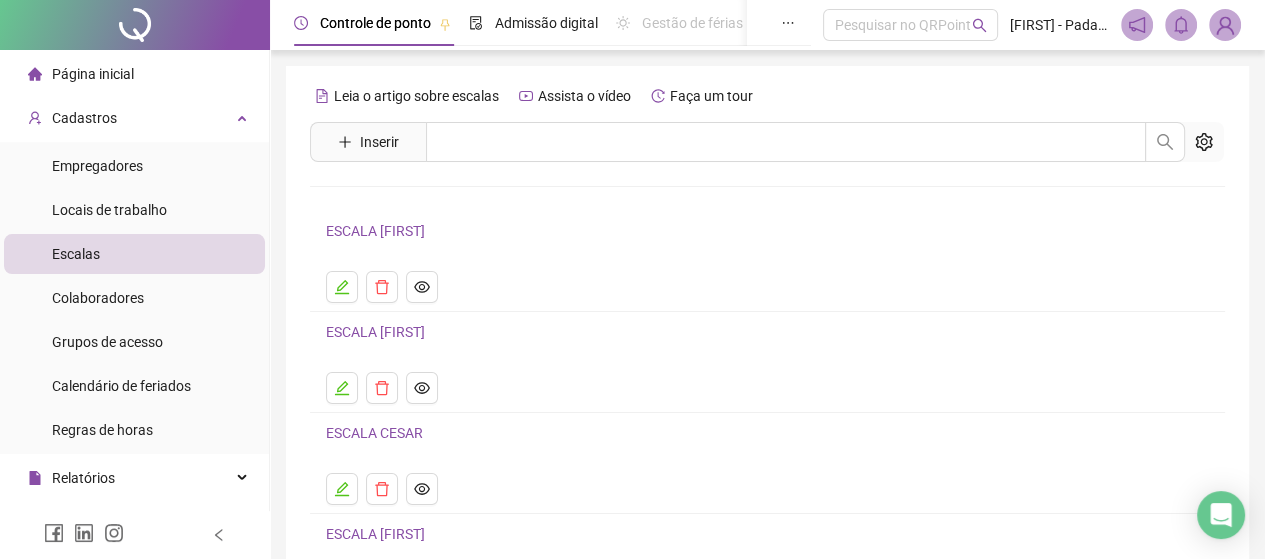 click at bounding box center [1225, 25] 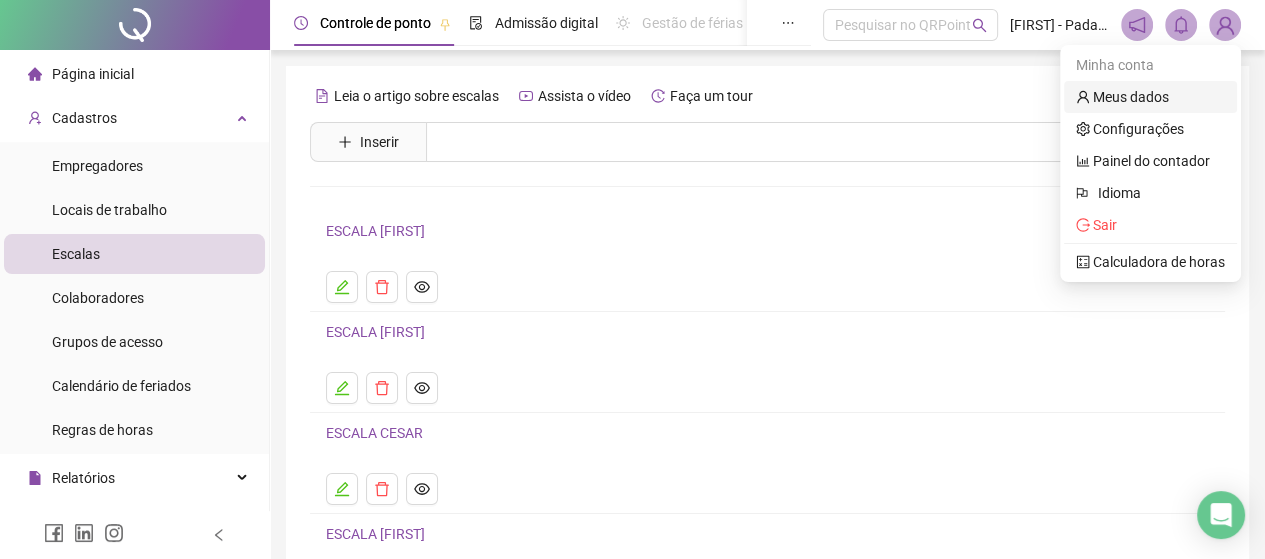 click on "Meus dados" at bounding box center (1122, 97) 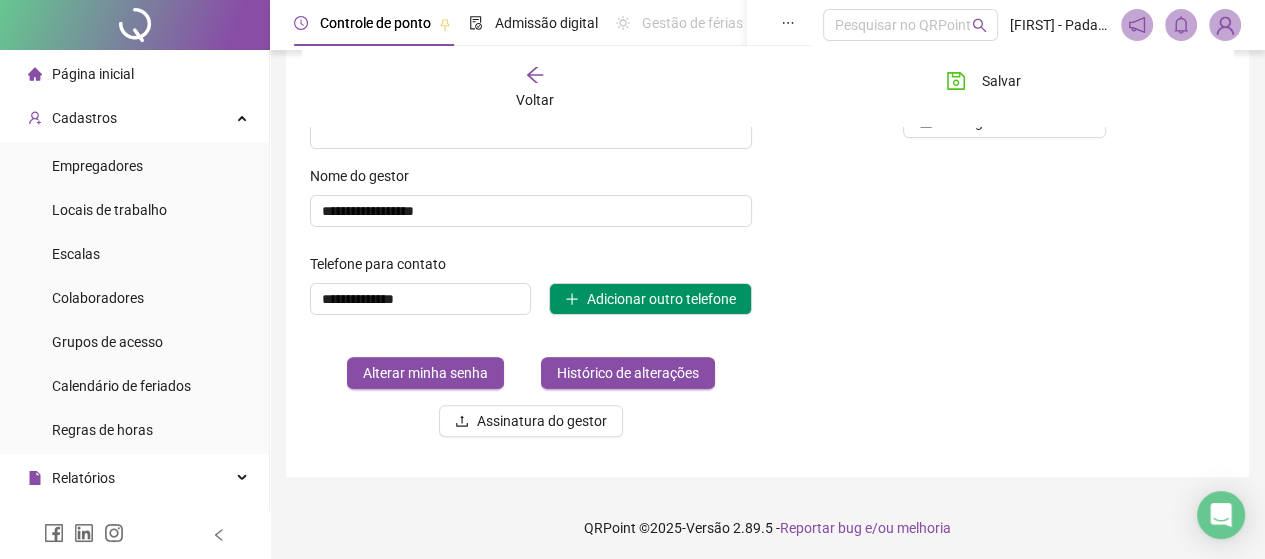 scroll, scrollTop: 439, scrollLeft: 0, axis: vertical 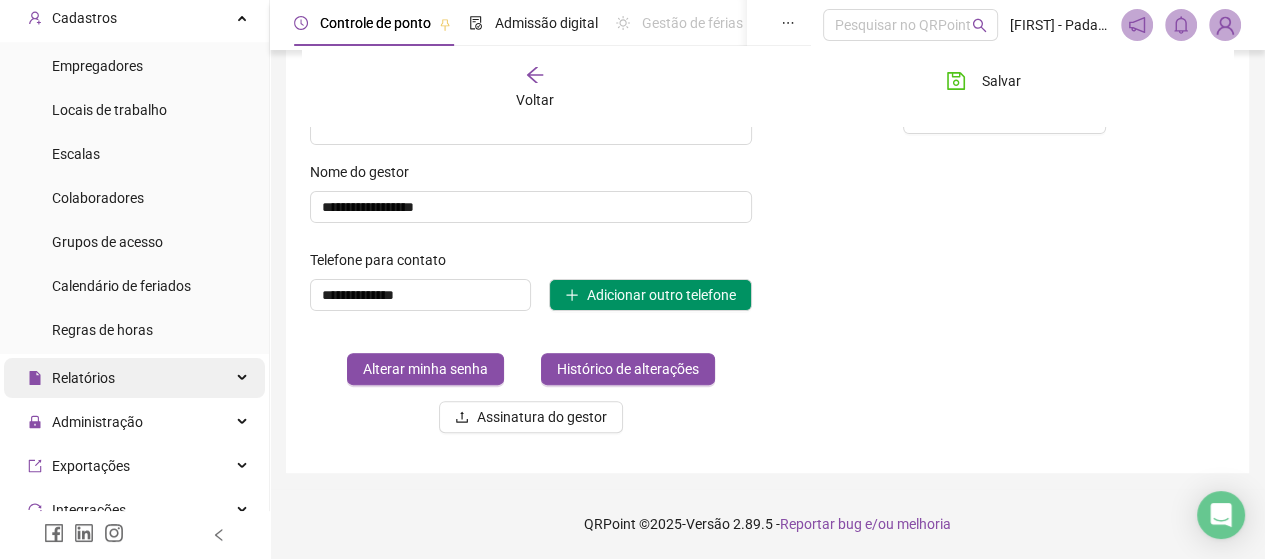 click on "Relatórios" at bounding box center (134, 378) 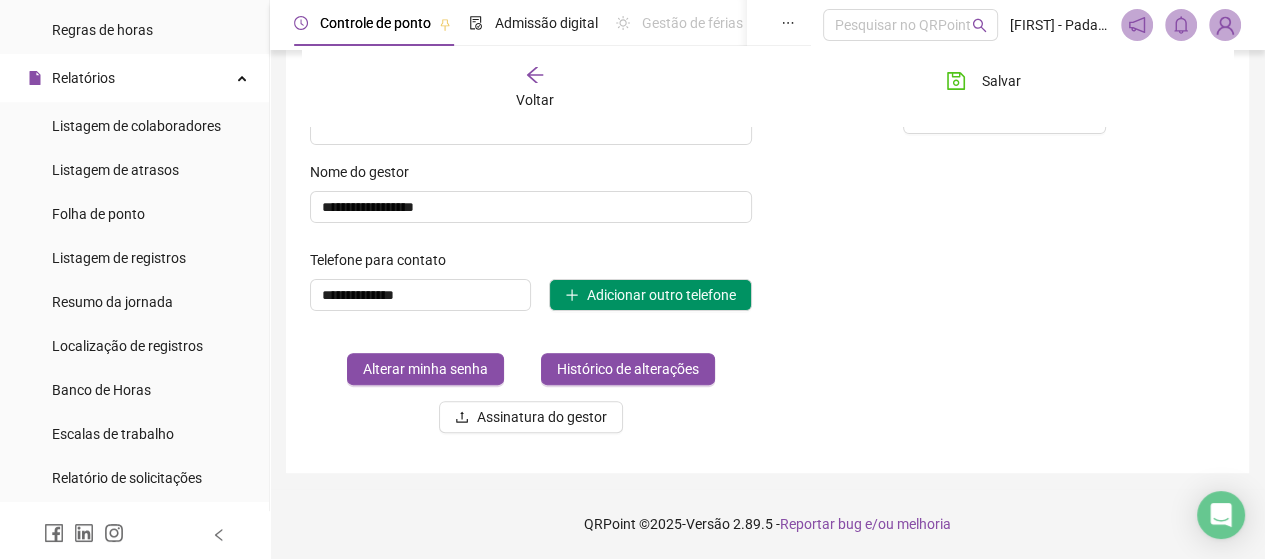 scroll, scrollTop: 500, scrollLeft: 0, axis: vertical 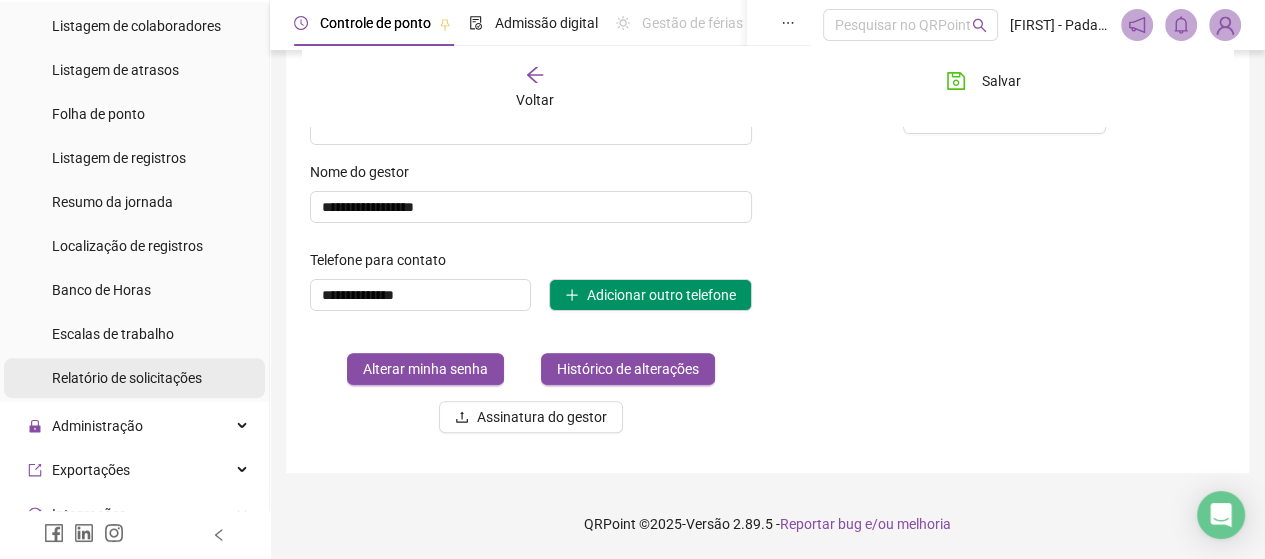 click on "Relatório de solicitações" at bounding box center [127, 378] 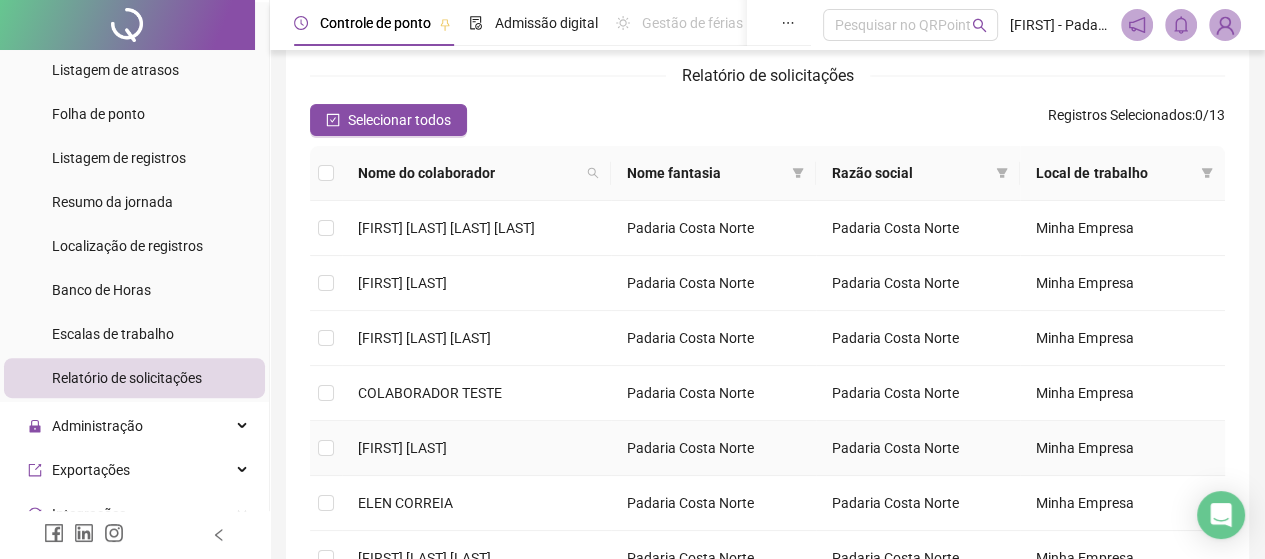 scroll, scrollTop: 0, scrollLeft: 0, axis: both 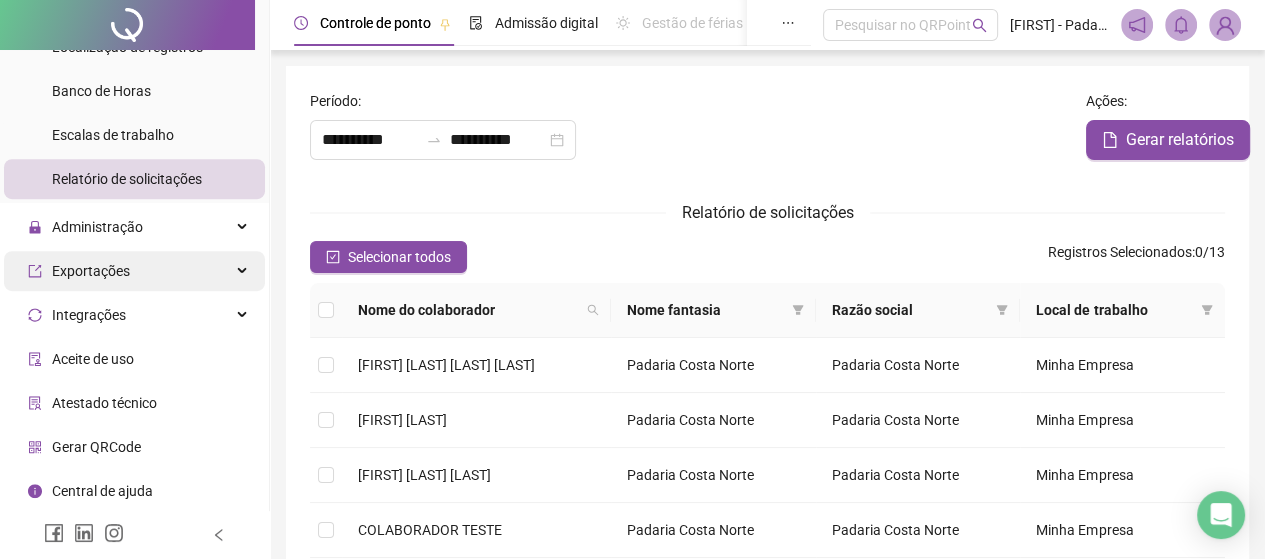 click on "Exportações" at bounding box center (134, 271) 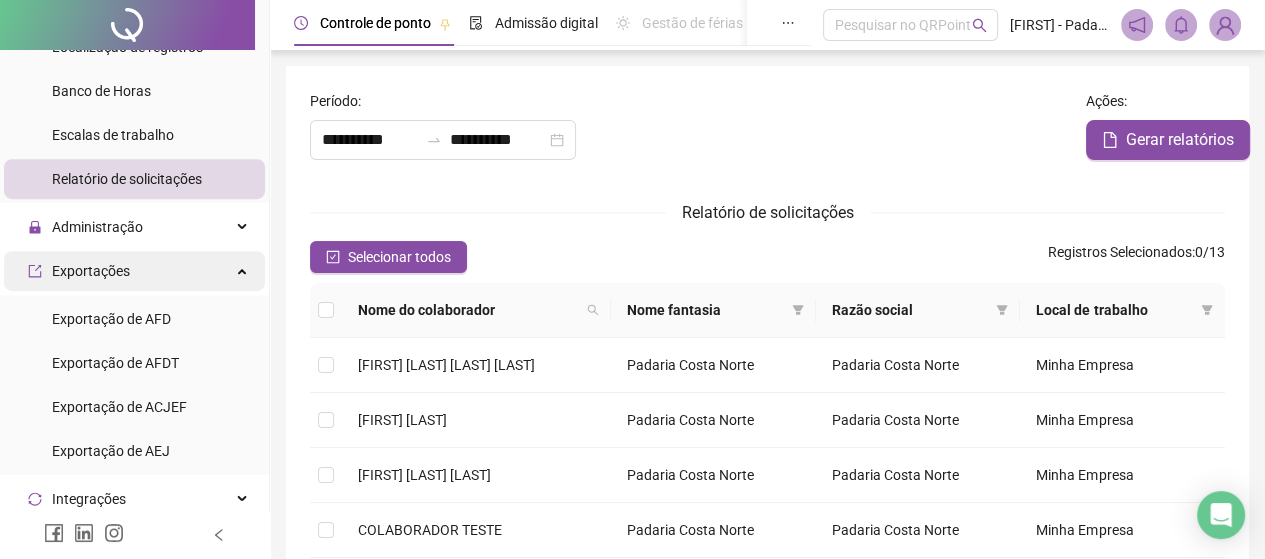 click on "Exportações" at bounding box center (134, 271) 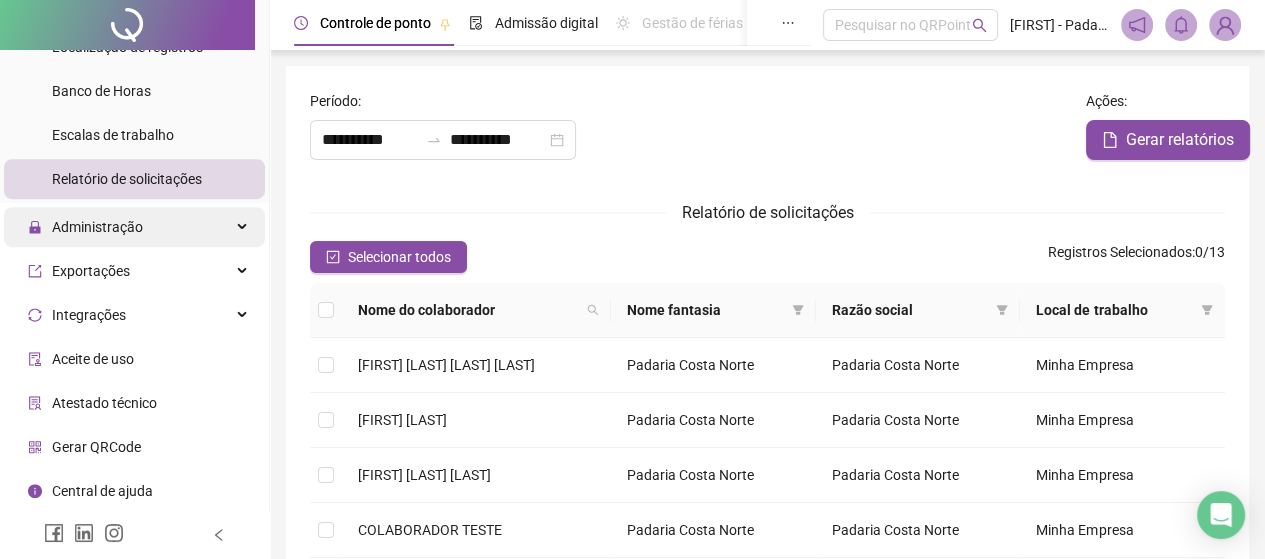 click at bounding box center (244, 227) 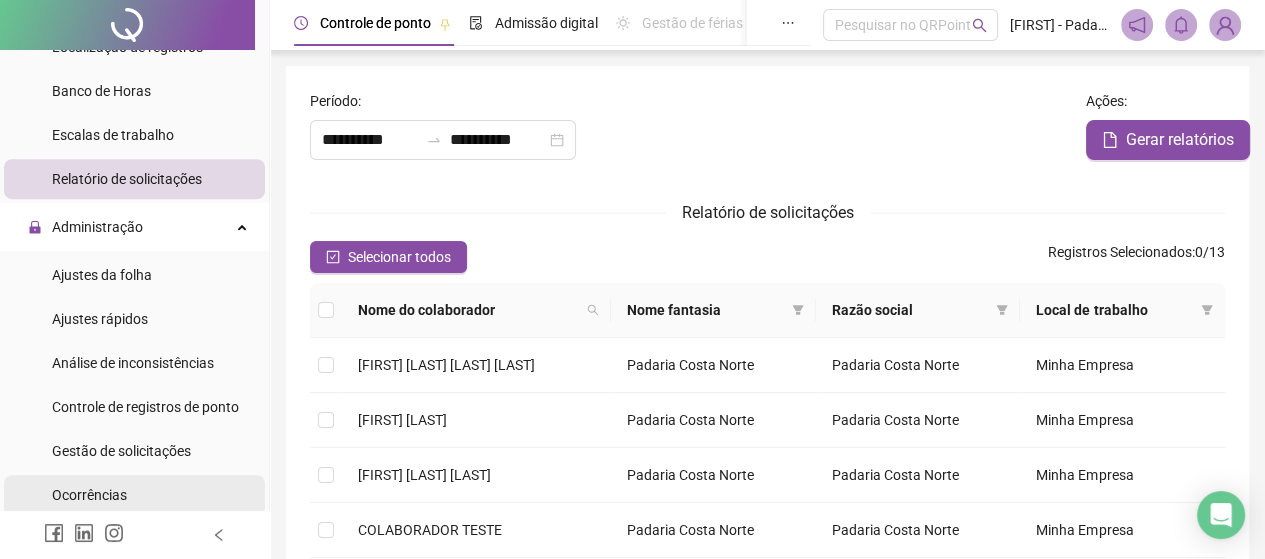 click on "Ocorrências" at bounding box center (134, 495) 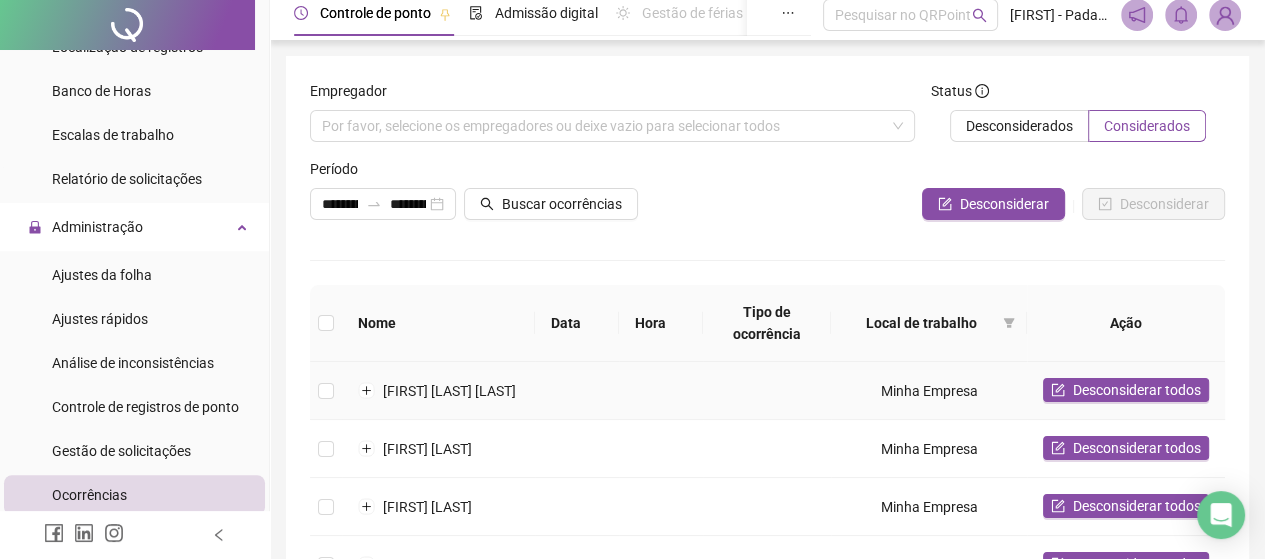 scroll, scrollTop: 0, scrollLeft: 0, axis: both 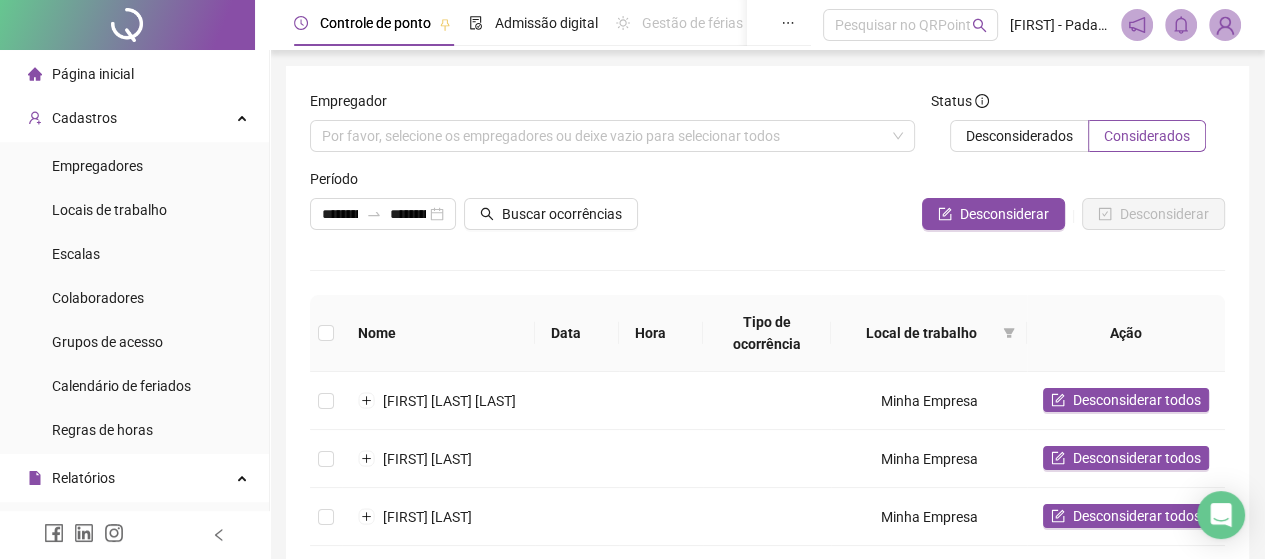 click on "Página inicial" at bounding box center [134, 74] 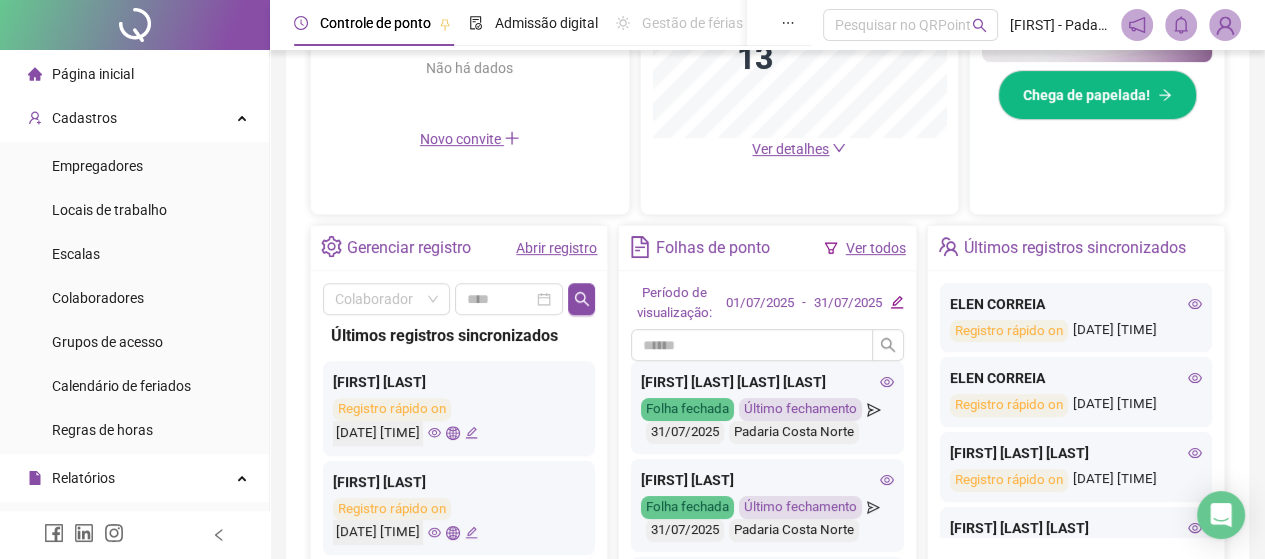 scroll, scrollTop: 700, scrollLeft: 0, axis: vertical 